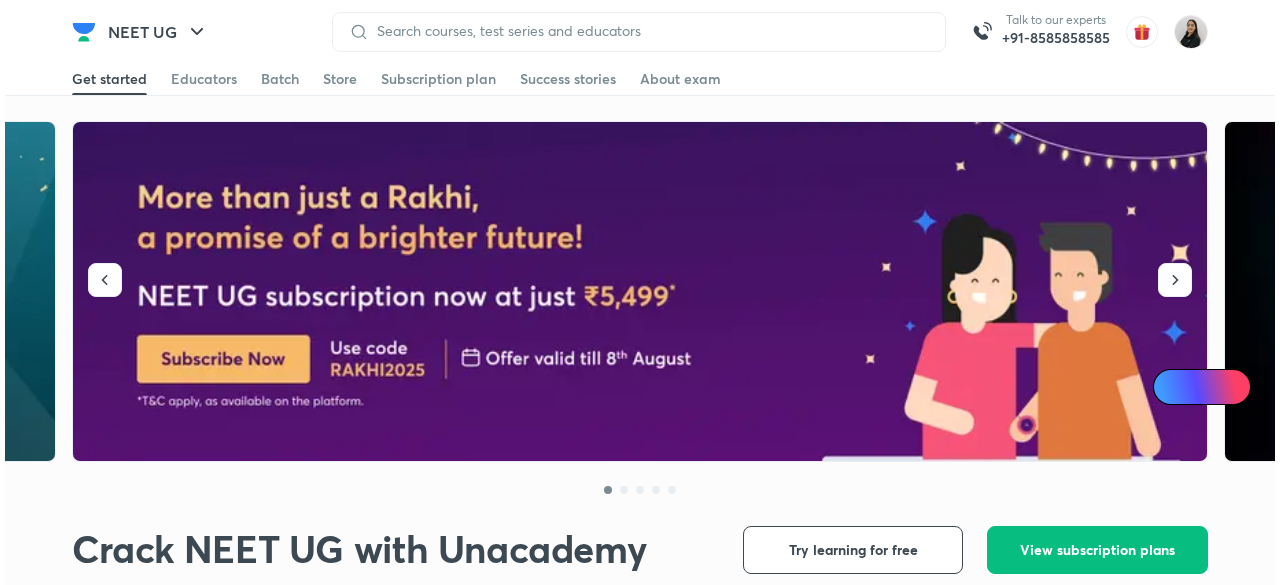 scroll, scrollTop: 0, scrollLeft: 0, axis: both 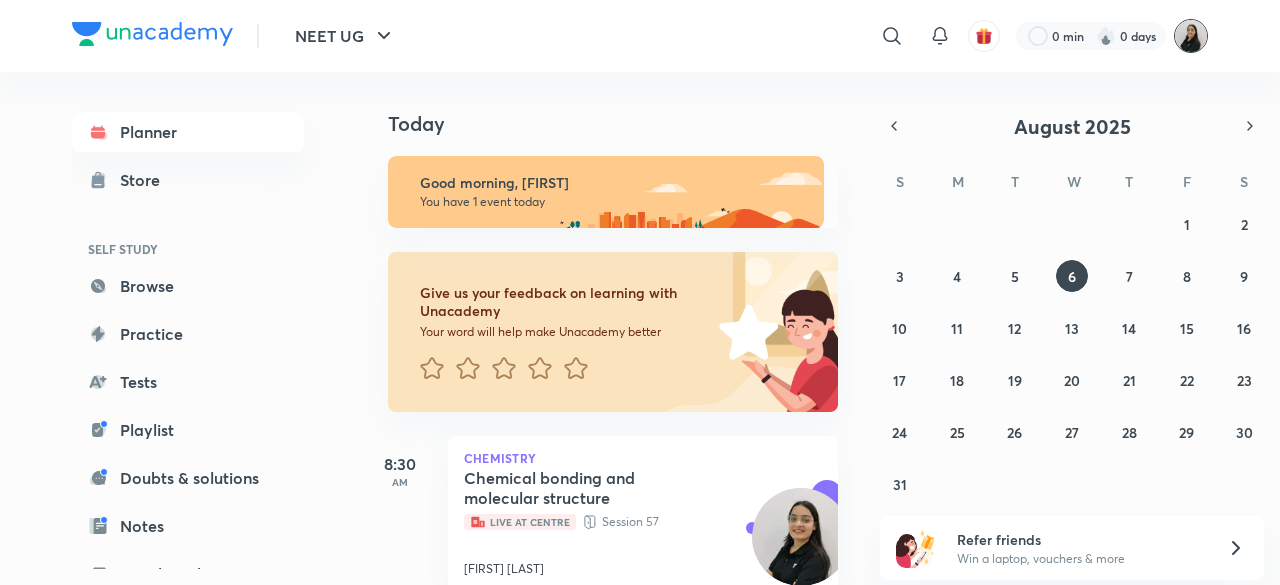 click at bounding box center (1191, 36) 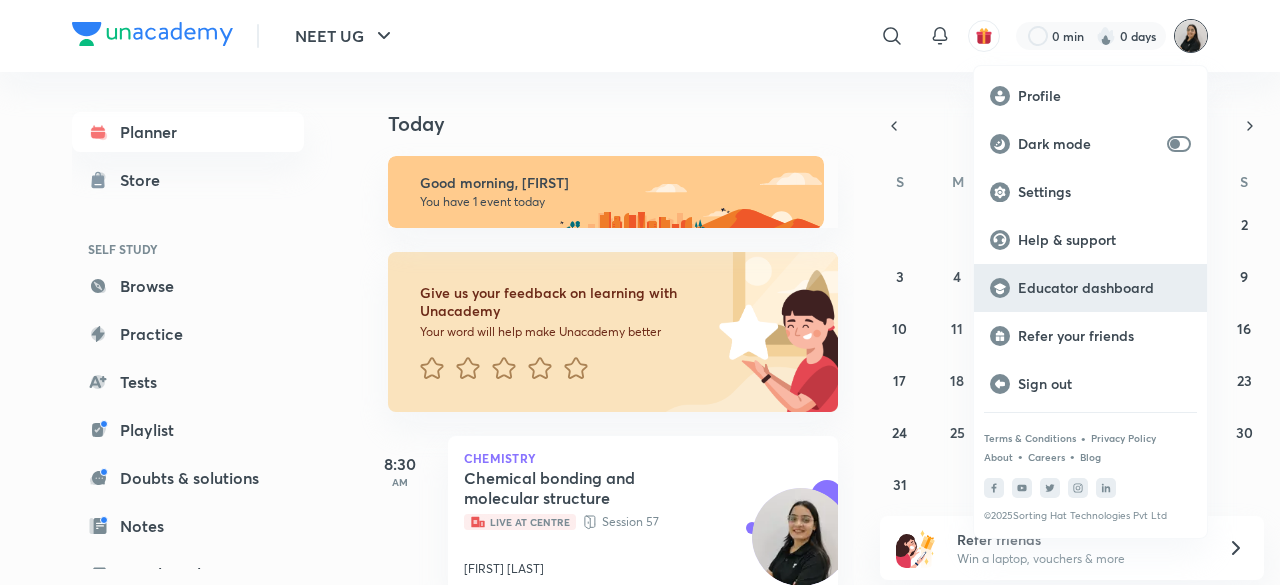 click on "Educator dashboard" at bounding box center (1104, 288) 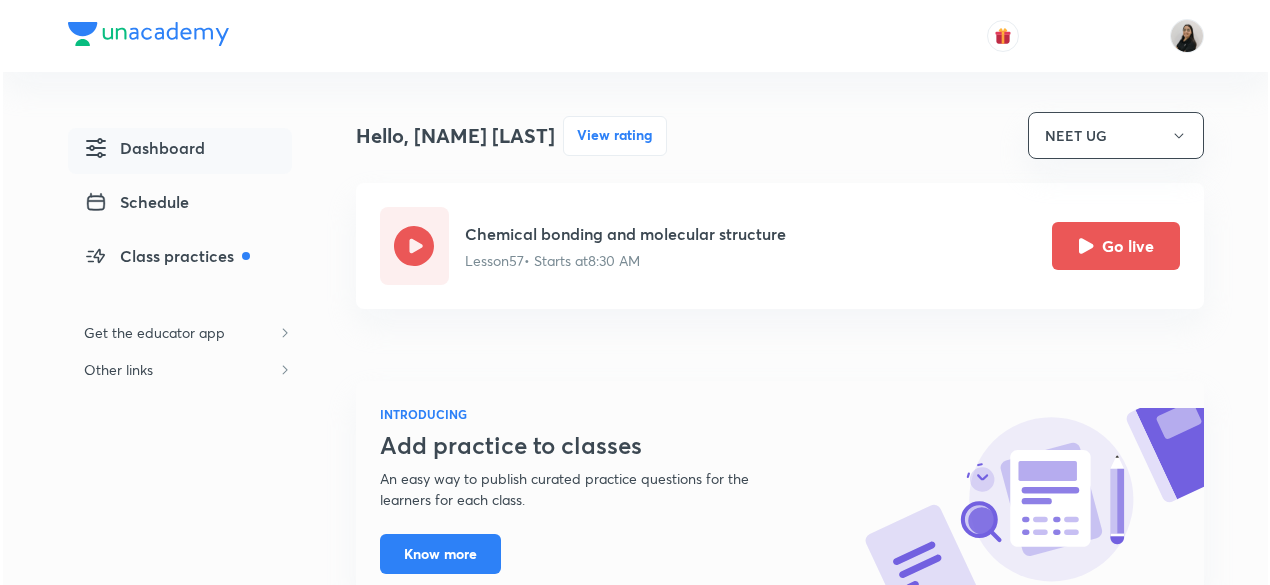 scroll, scrollTop: 0, scrollLeft: 0, axis: both 